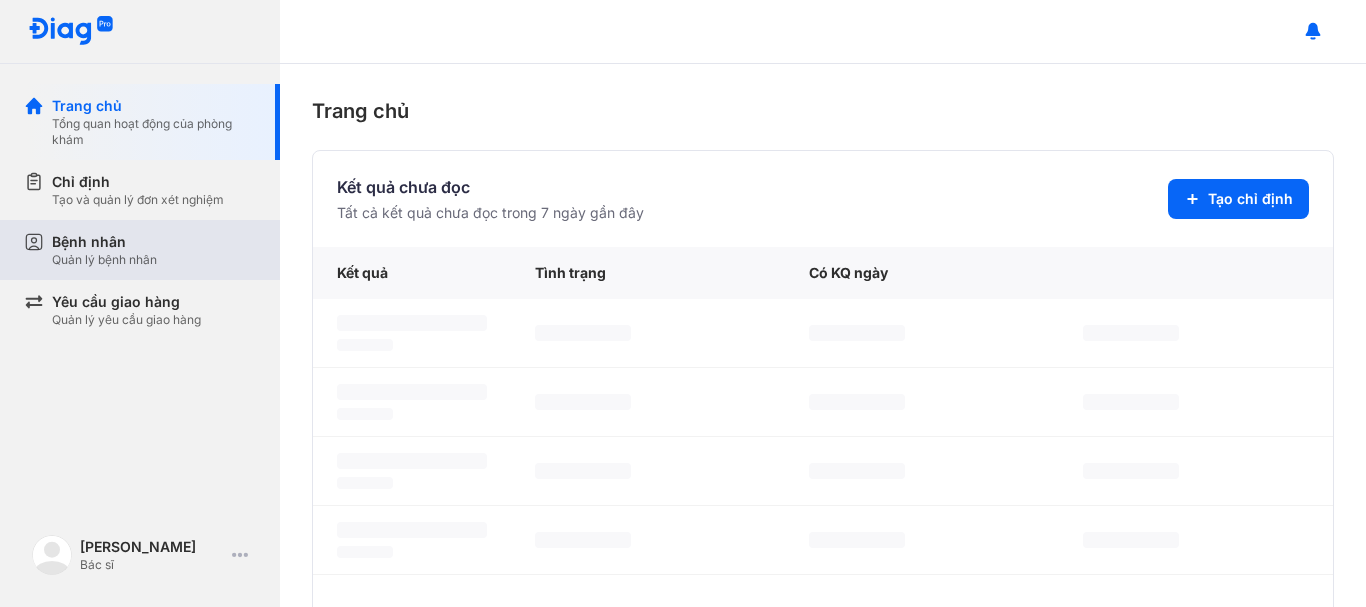 scroll, scrollTop: 0, scrollLeft: 0, axis: both 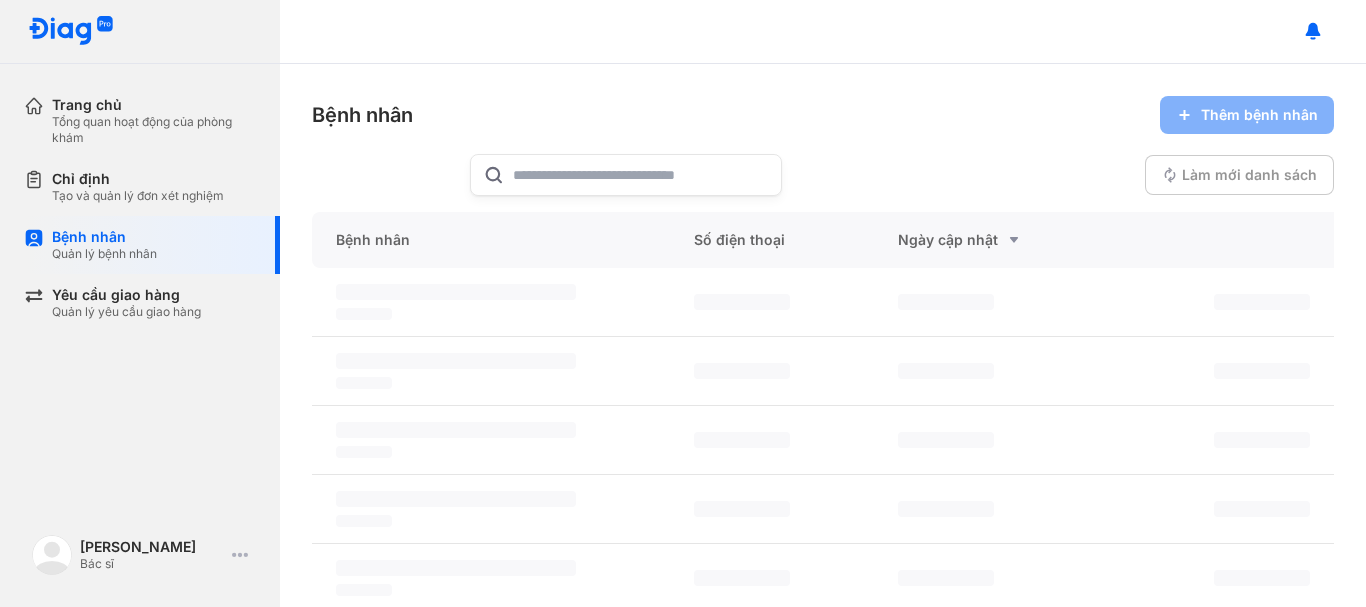 click 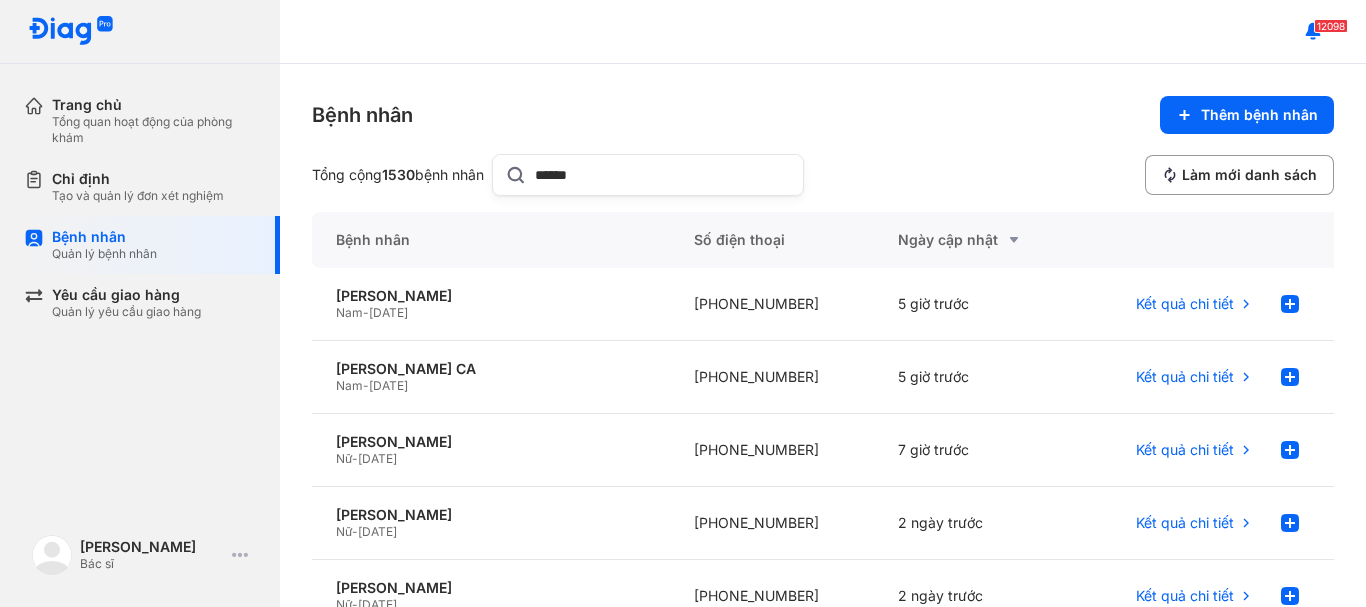 type on "******" 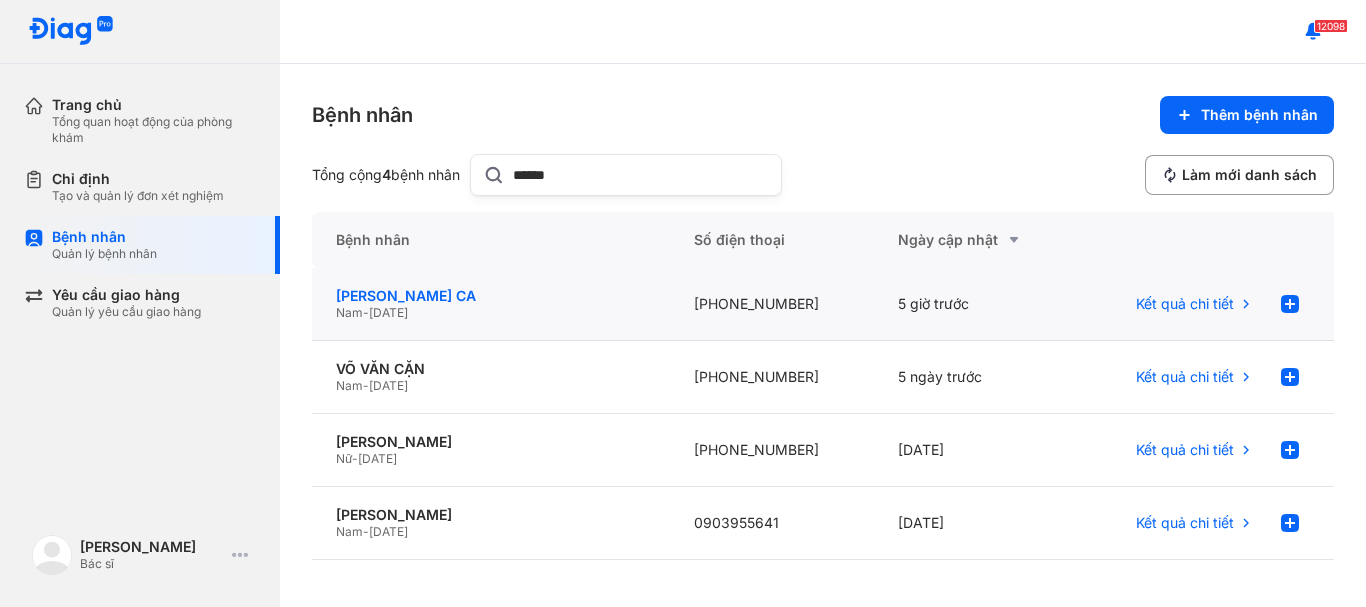 click on "[PERSON_NAME] CA" 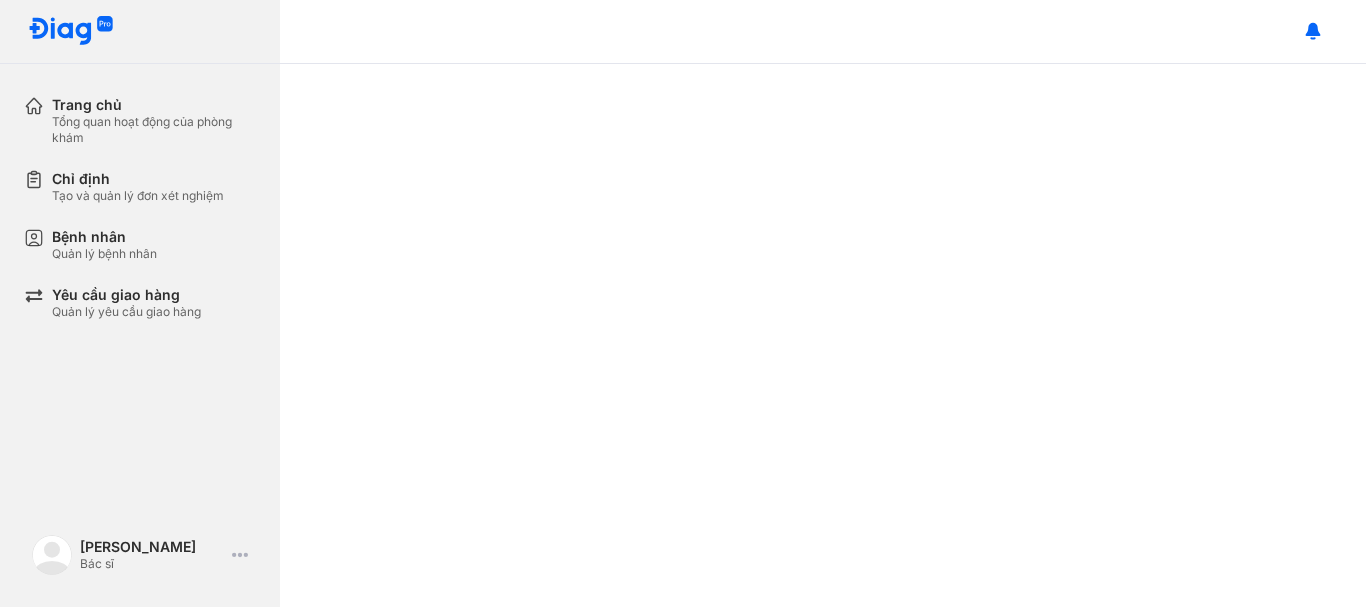 scroll, scrollTop: 0, scrollLeft: 0, axis: both 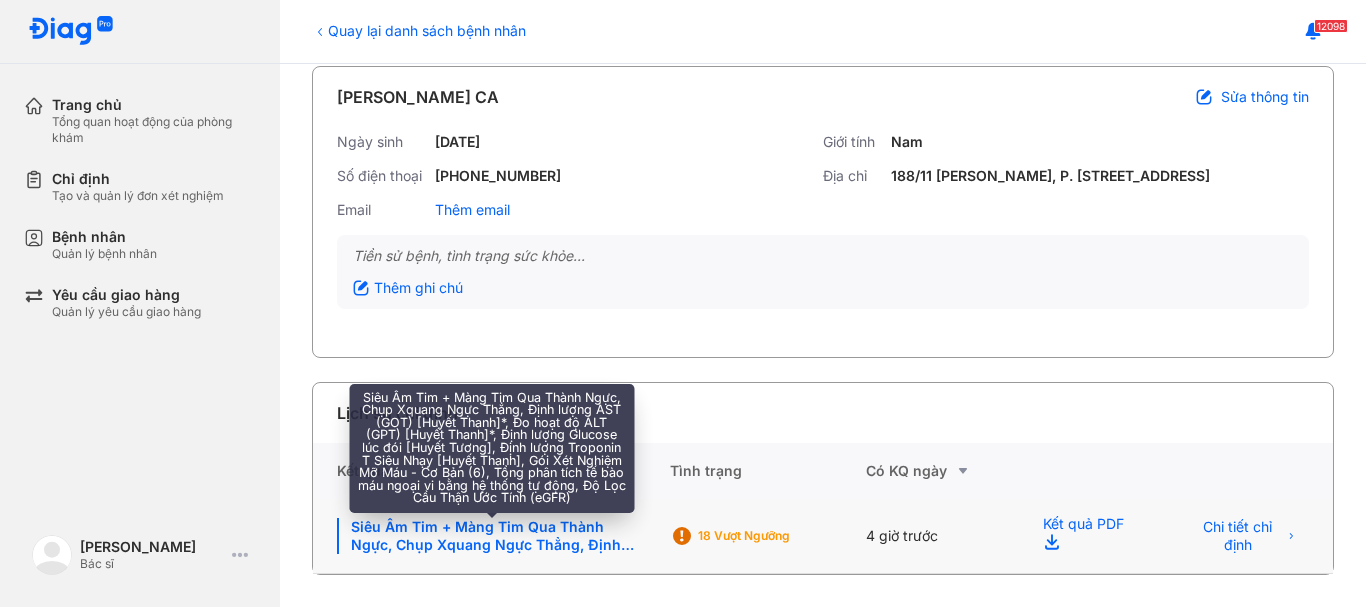 click on "Siêu Âm Tim + Màng Tim Qua Thành Ngực, Chụp Xquang Ngực Thẳng, Định lượng AST (GOT) [Huyết Thanh]*, Đo hoạt độ ALT (GPT) [Huyết Thanh]*, Định lượng Glucose lúc đói [Huyết Tương], Định lượng Troponin T Siêu Nhạy [Huyết Thanh], Gói Xét Nghiệm Mỡ Máu - Cơ Bản (6), Tổng phân tích tế bào máu ngoại vi bằng hệ thống tự động, Độ Lọc Cầu Thận Ước Tính (eGFR)" 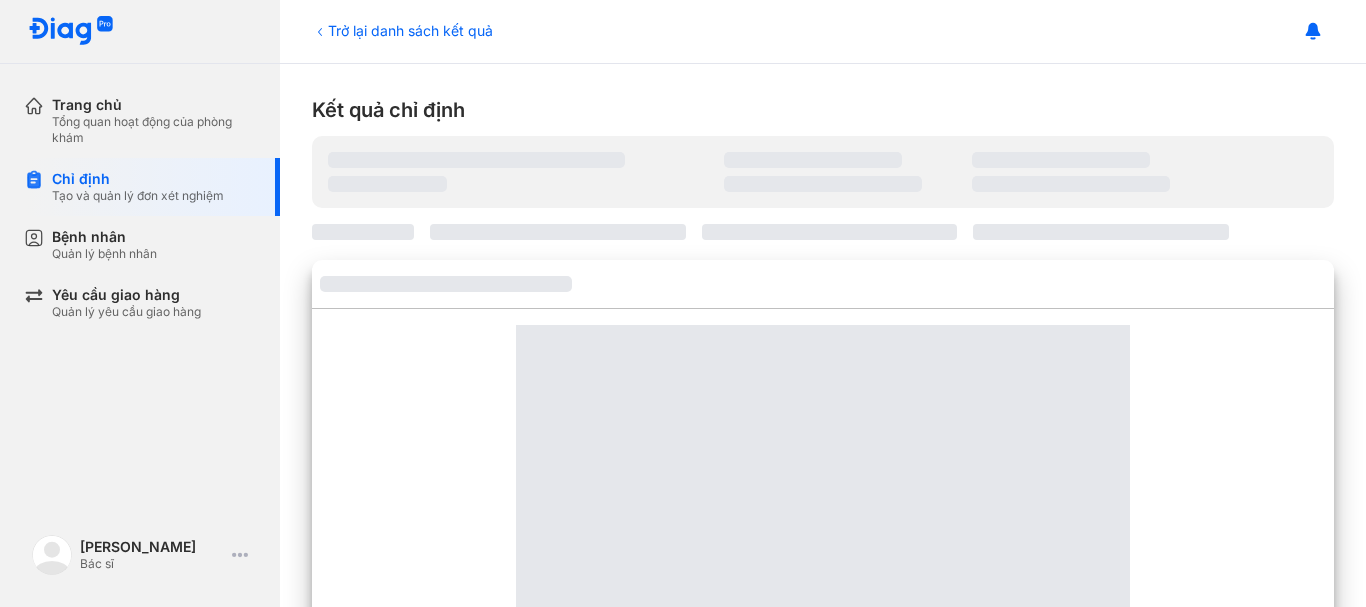 scroll, scrollTop: 0, scrollLeft: 0, axis: both 